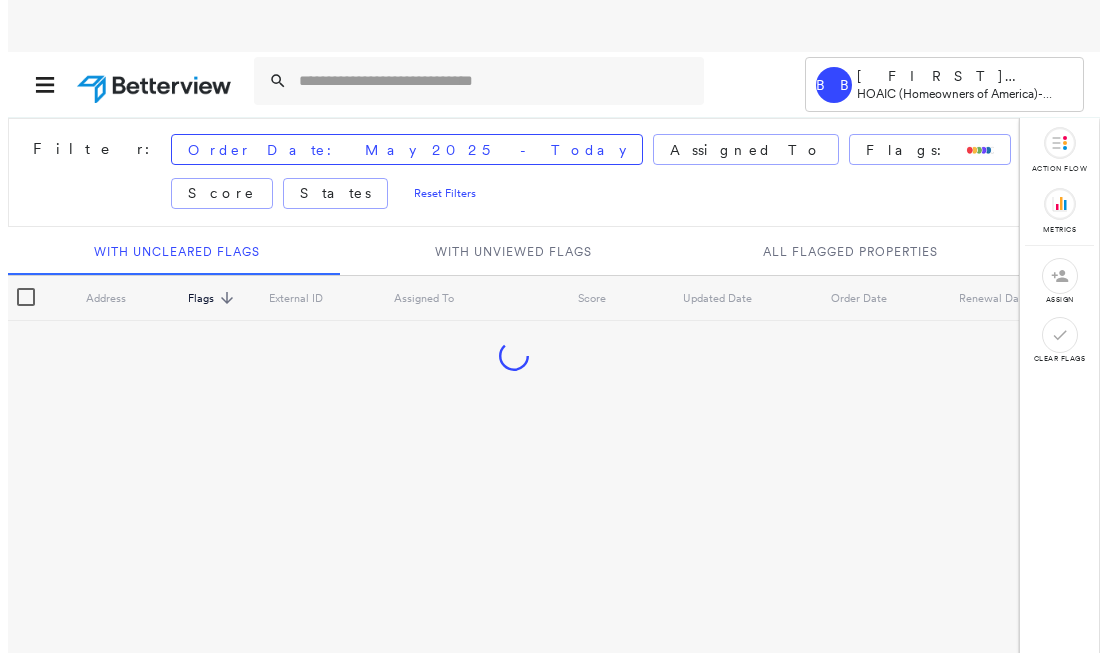 scroll, scrollTop: 0, scrollLeft: 0, axis: both 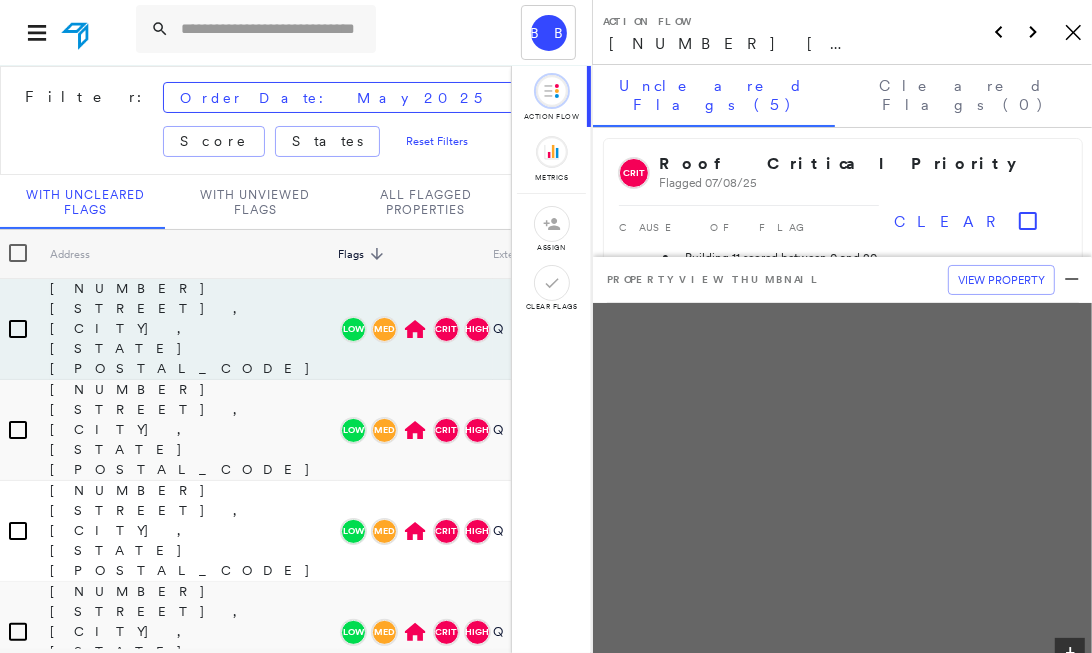 click on "Icon_Closemodal" 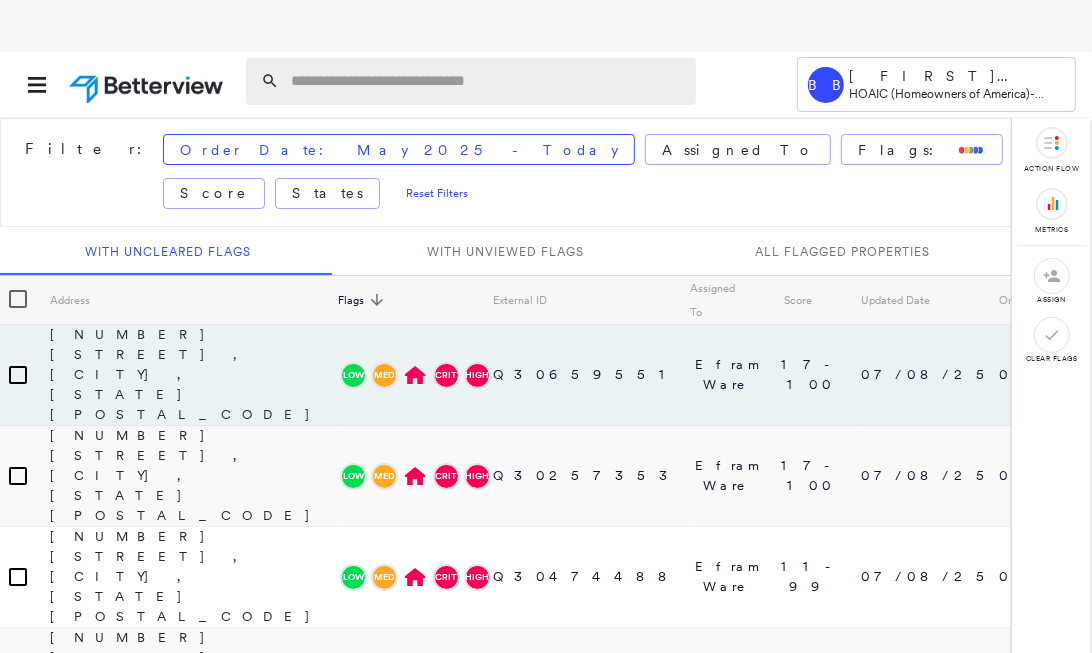 click at bounding box center [487, 81] 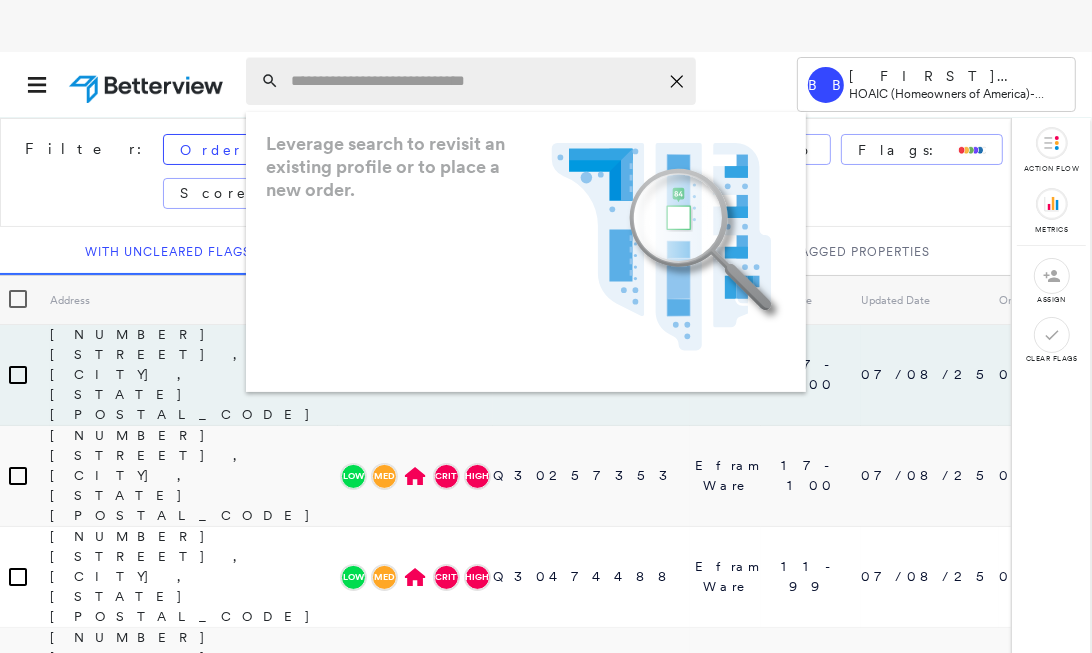 paste on "**********" 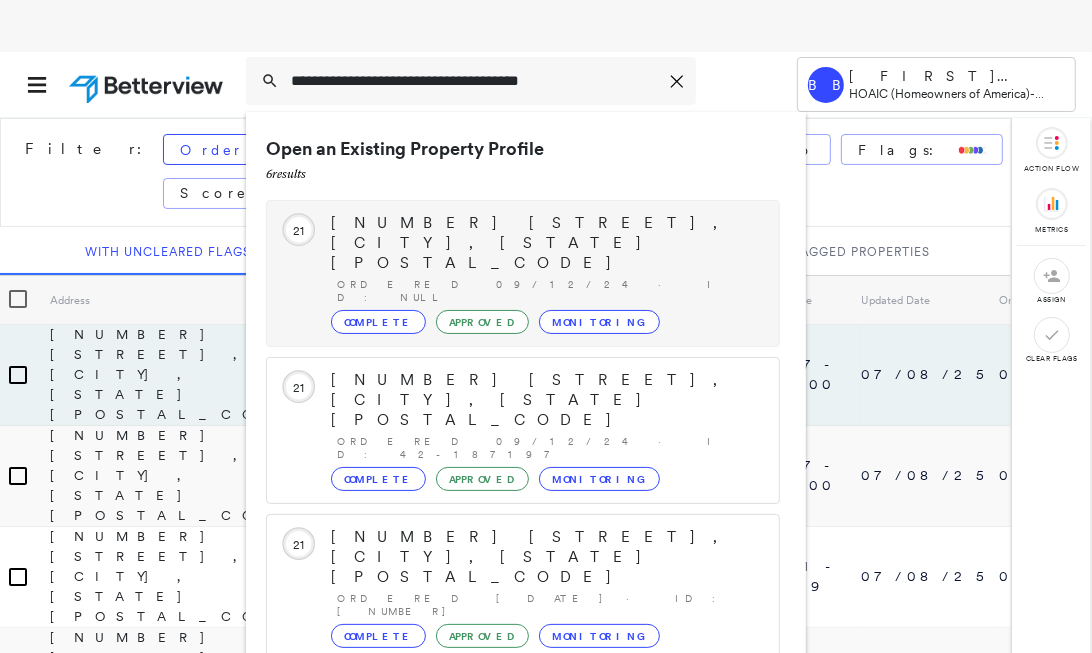 type on "**********" 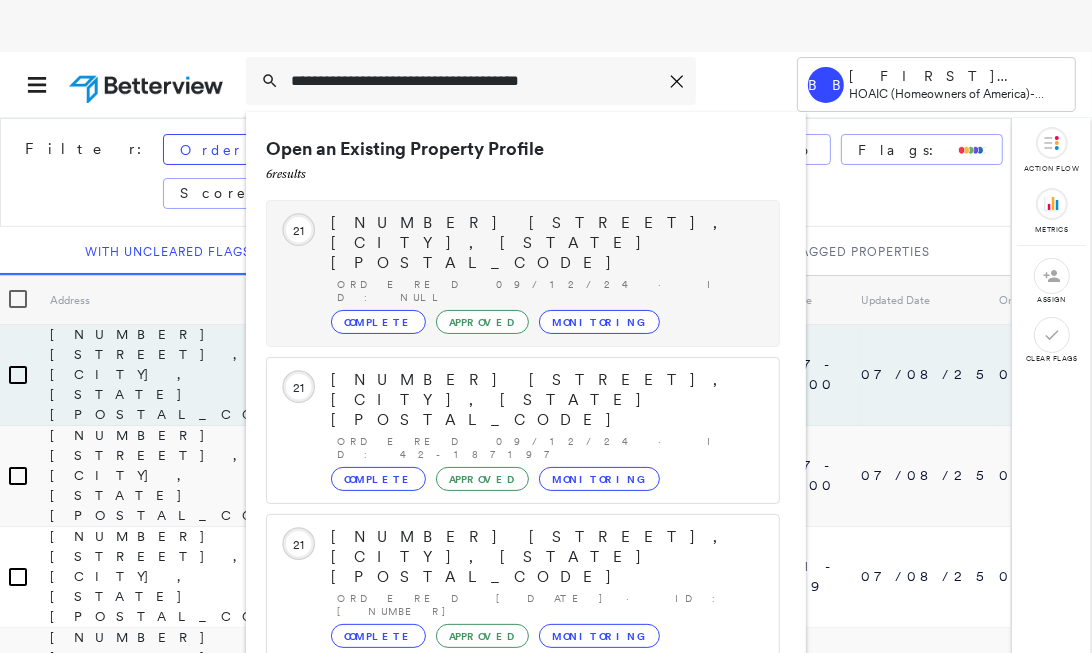 click on "[NUMBER]  [STREET], [CITY], [STATE] [POSTAL_CODE] [DATE] · ID: null Complete Approved Monitoring" at bounding box center (545, 273) 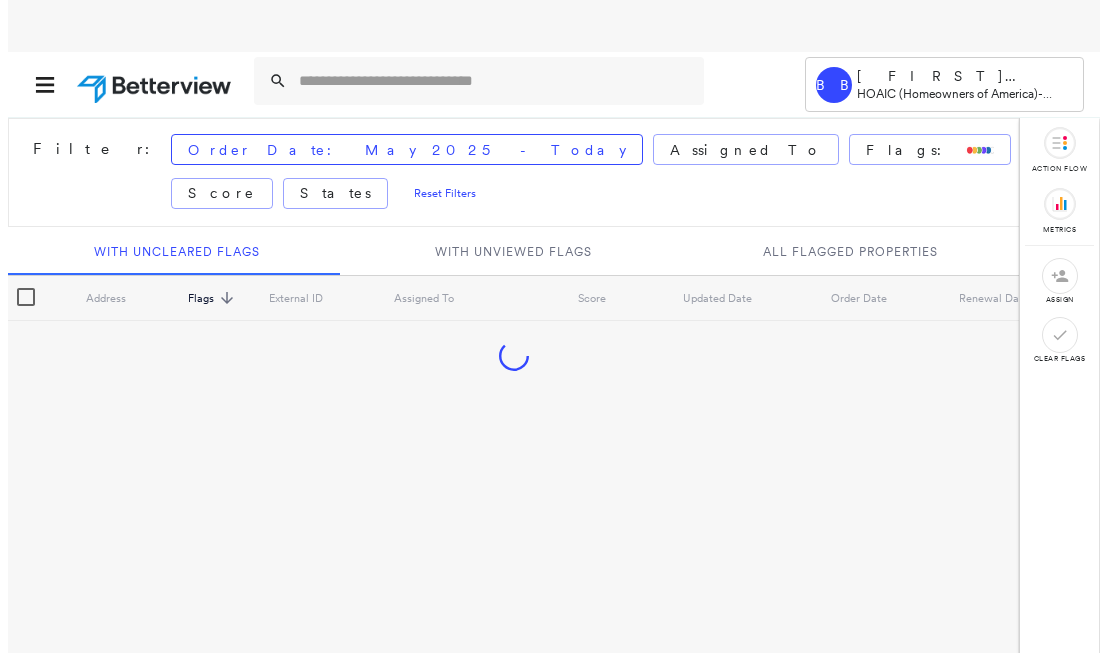 scroll, scrollTop: 0, scrollLeft: 0, axis: both 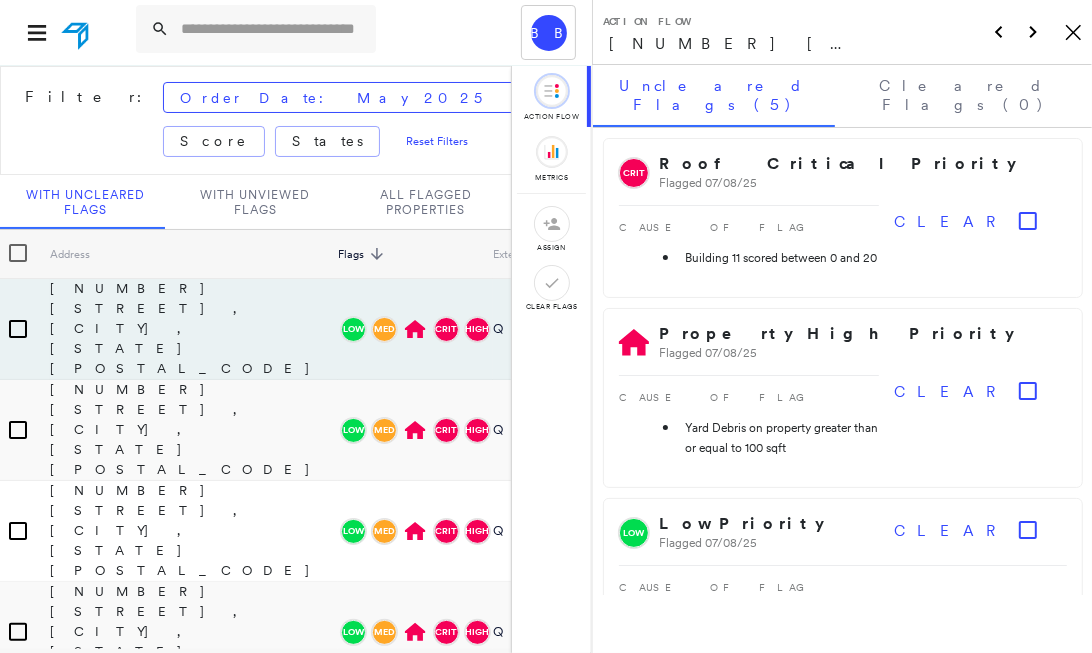 click on "Action Flow 3529 W 2900 ST S, HURRICANE, UT 84737 Icon_Closemodal" at bounding box center (842, 32) 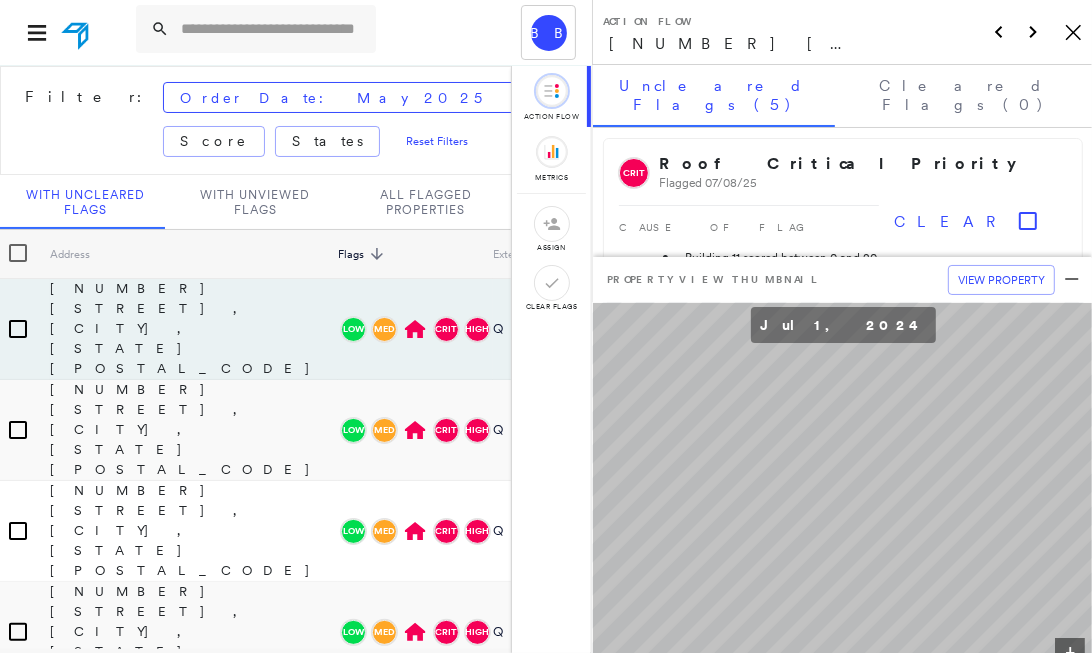 click on "Icon_Closemodal" 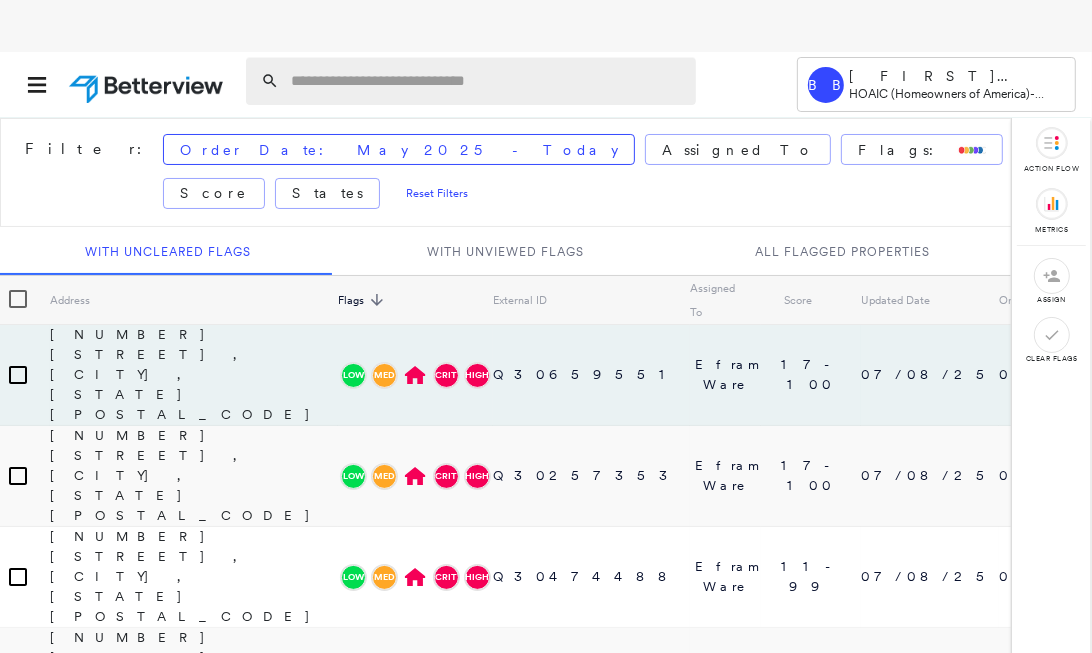 paste on "**********" 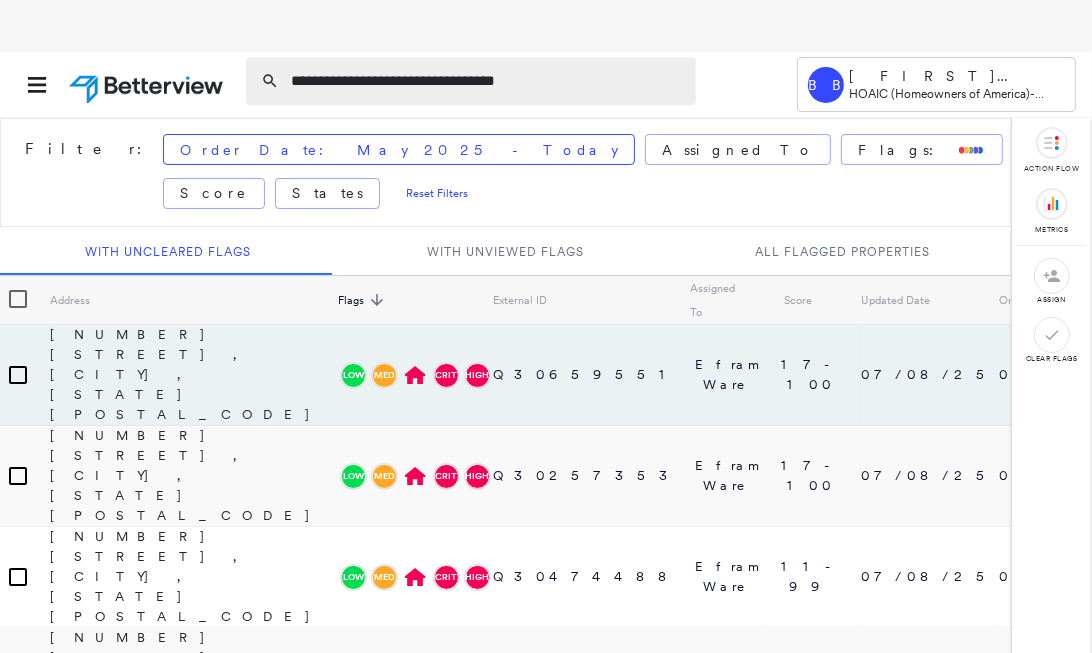 click on "**********" at bounding box center (487, 81) 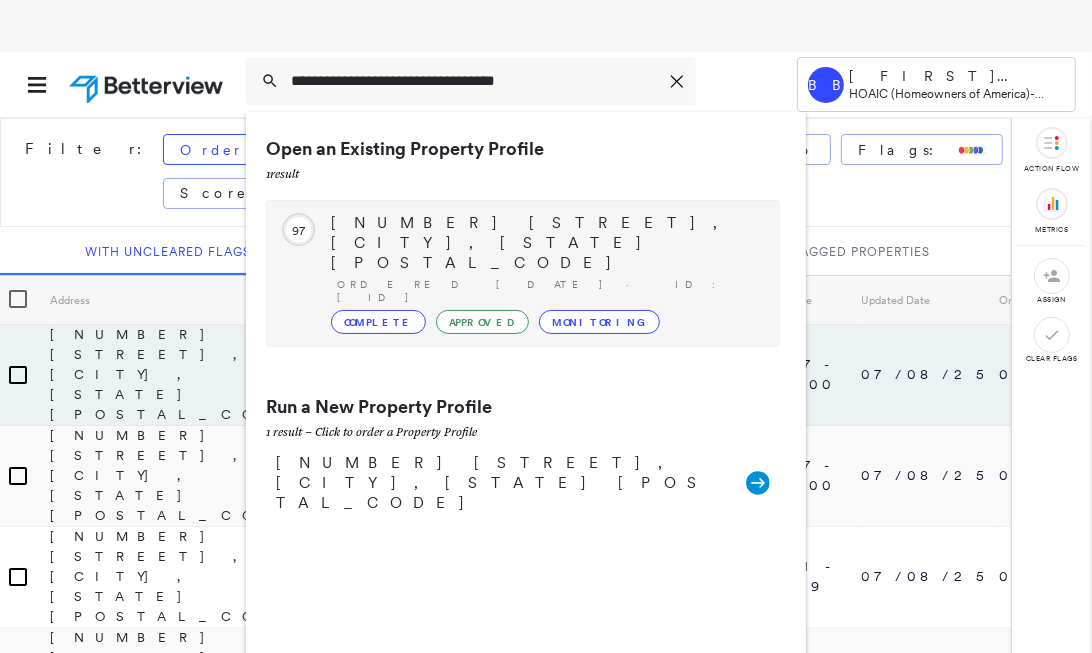 type on "**********" 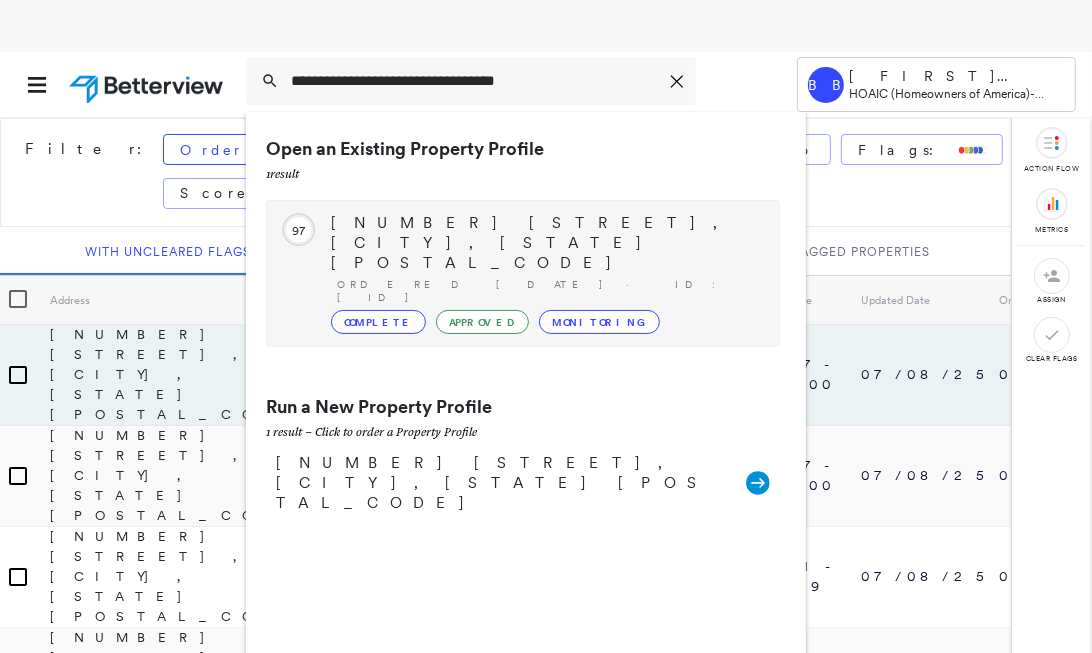 click on "29131 Innes Park Place, Katy, TX 77494" at bounding box center [545, 243] 